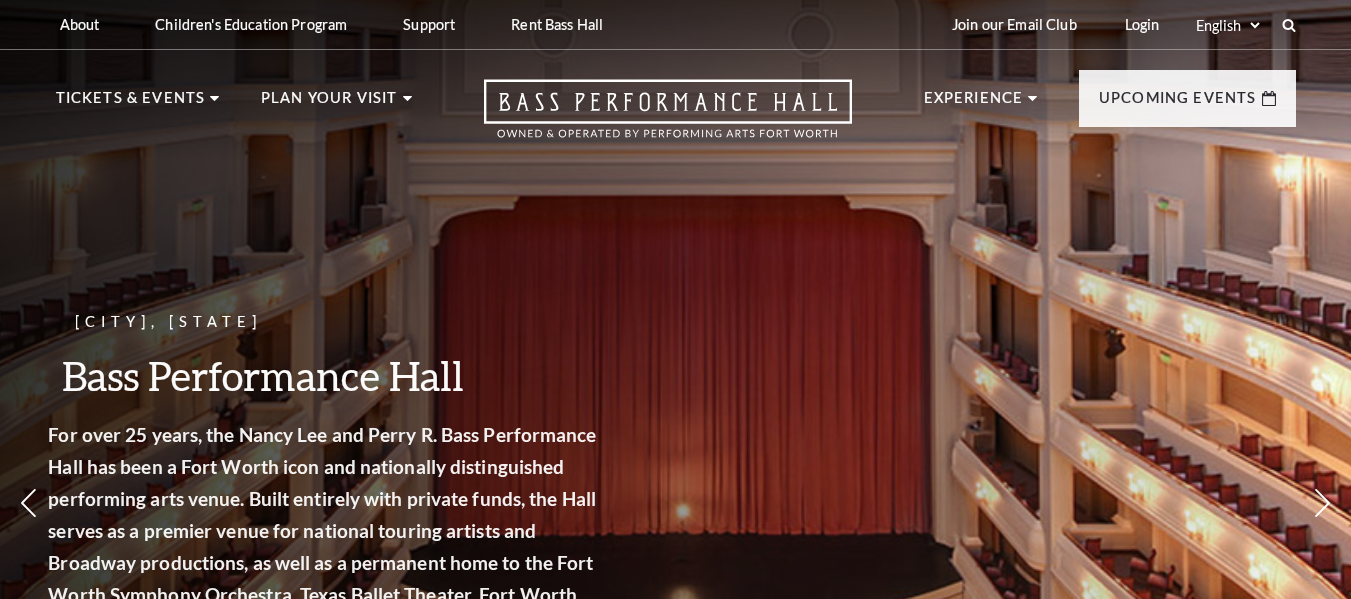 scroll, scrollTop: 0, scrollLeft: 0, axis: both 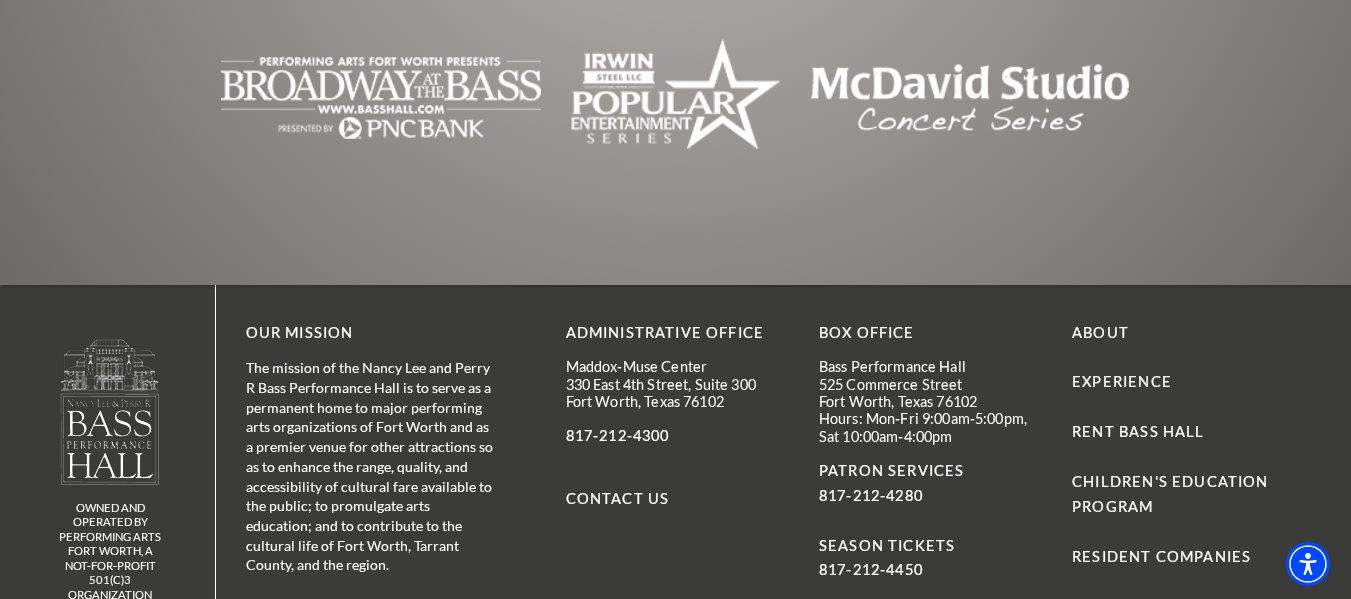 click on "FAQs" at bounding box center [1093, 606] 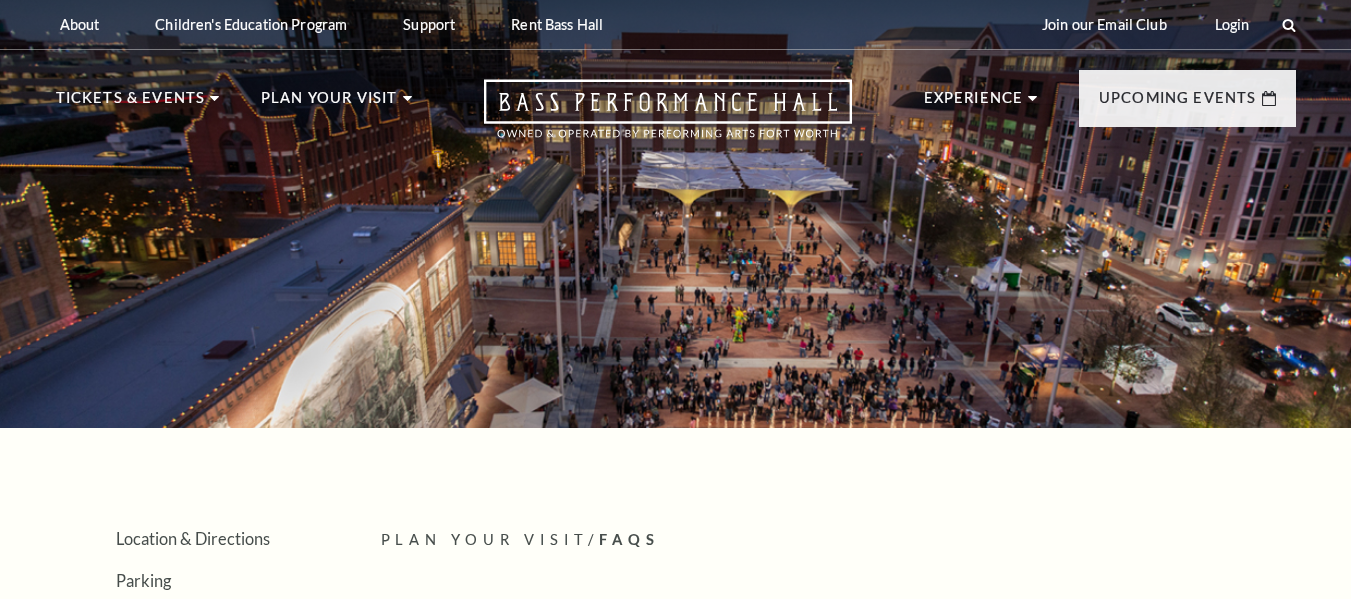 scroll, scrollTop: 0, scrollLeft: 0, axis: both 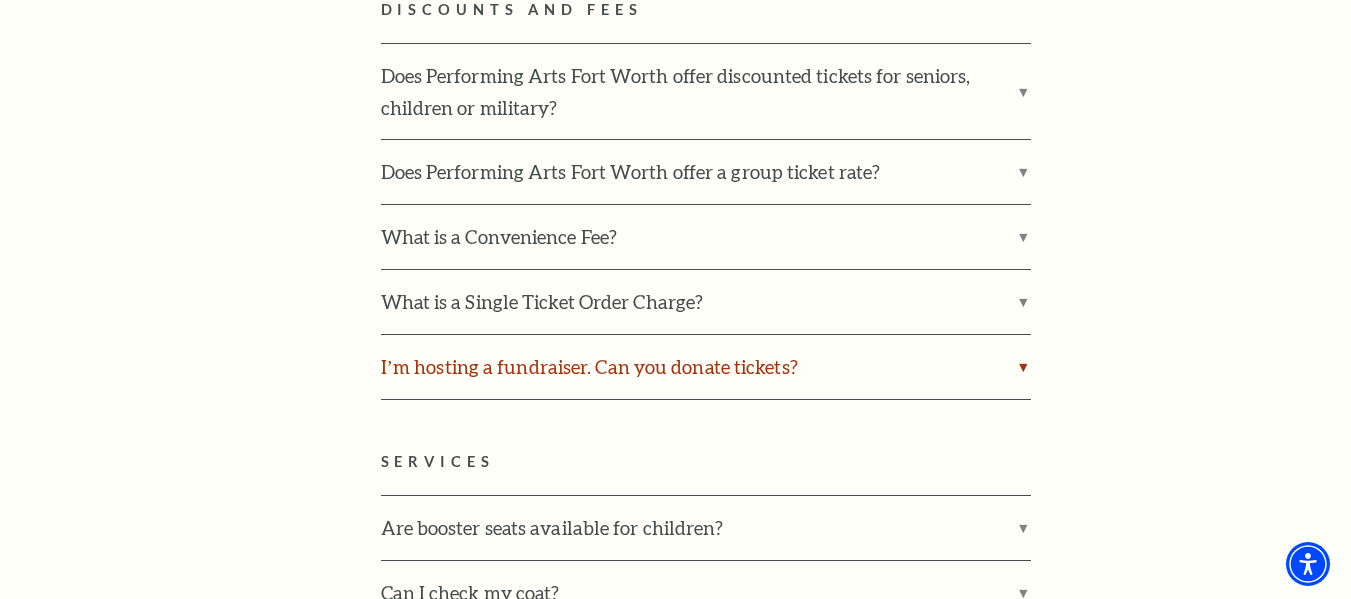 click on "I’m hosting a fundraiser. Can you donate tickets?" at bounding box center (706, 367) 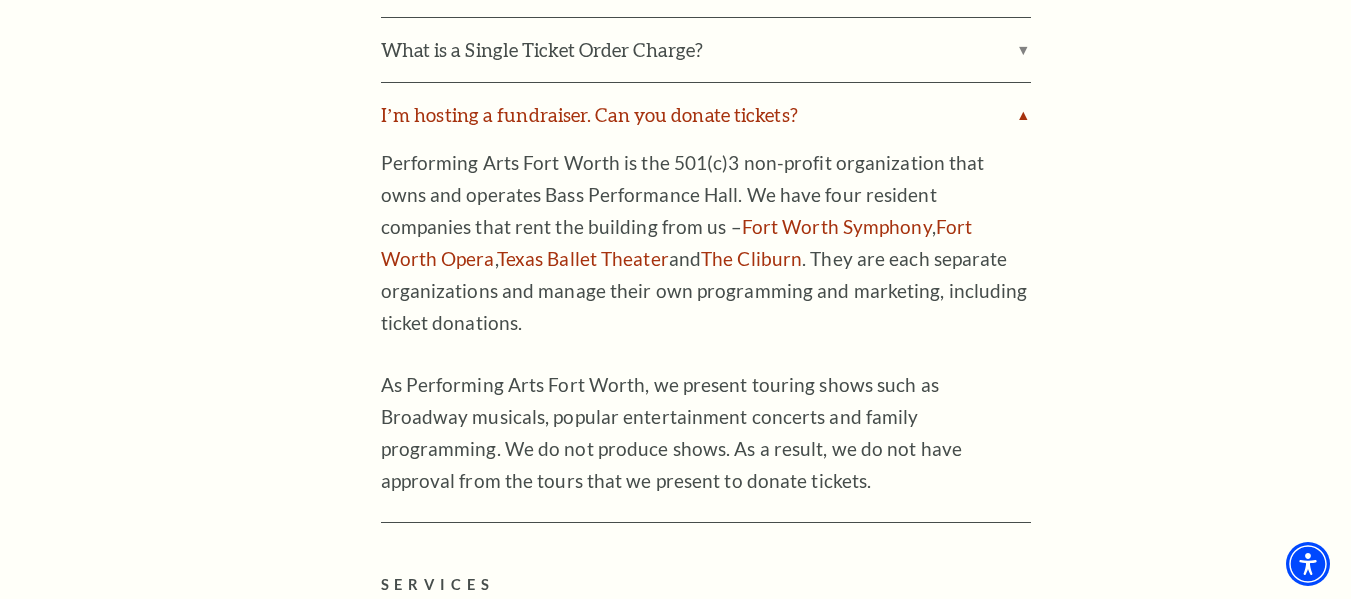 scroll, scrollTop: 4027, scrollLeft: 0, axis: vertical 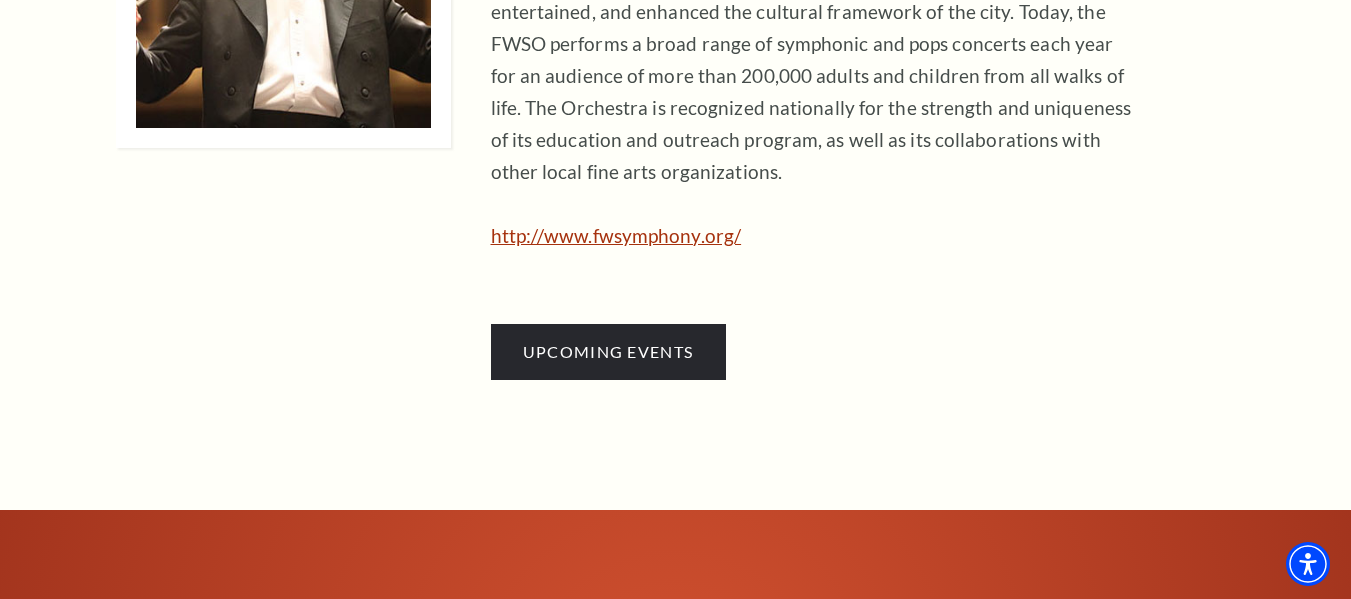 click on "http://www.fwsymphony.org/" at bounding box center [616, 235] 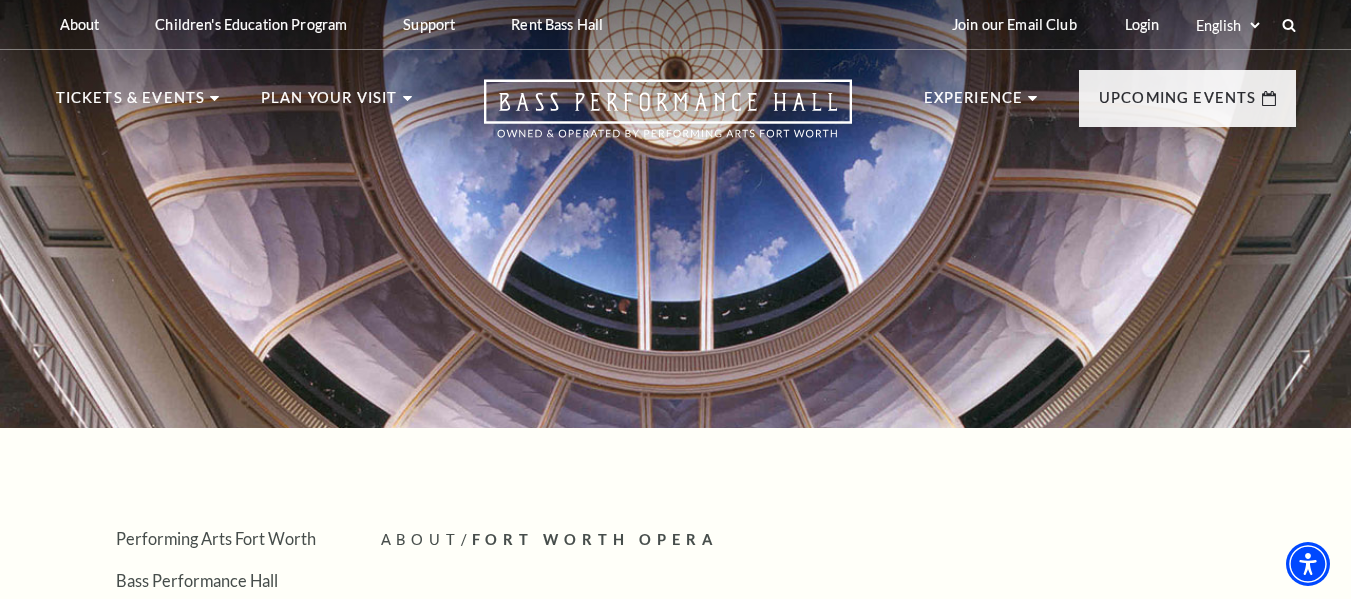 scroll, scrollTop: 0, scrollLeft: 0, axis: both 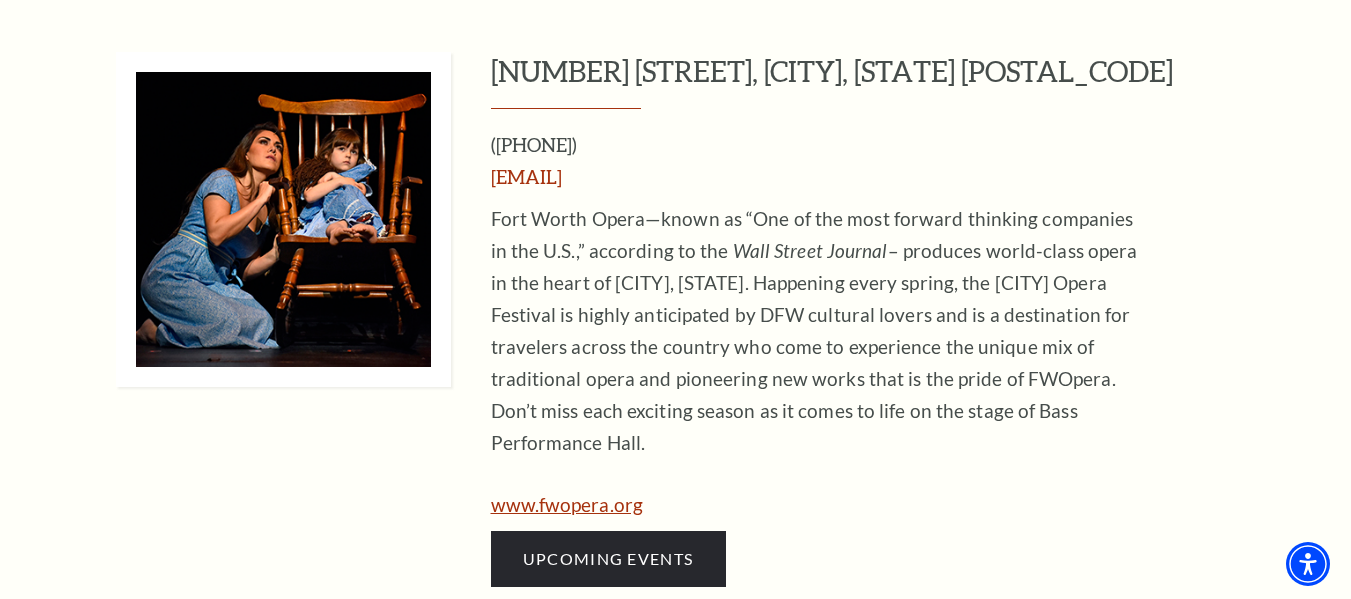 click on "www.fwopera.org" at bounding box center [567, 504] 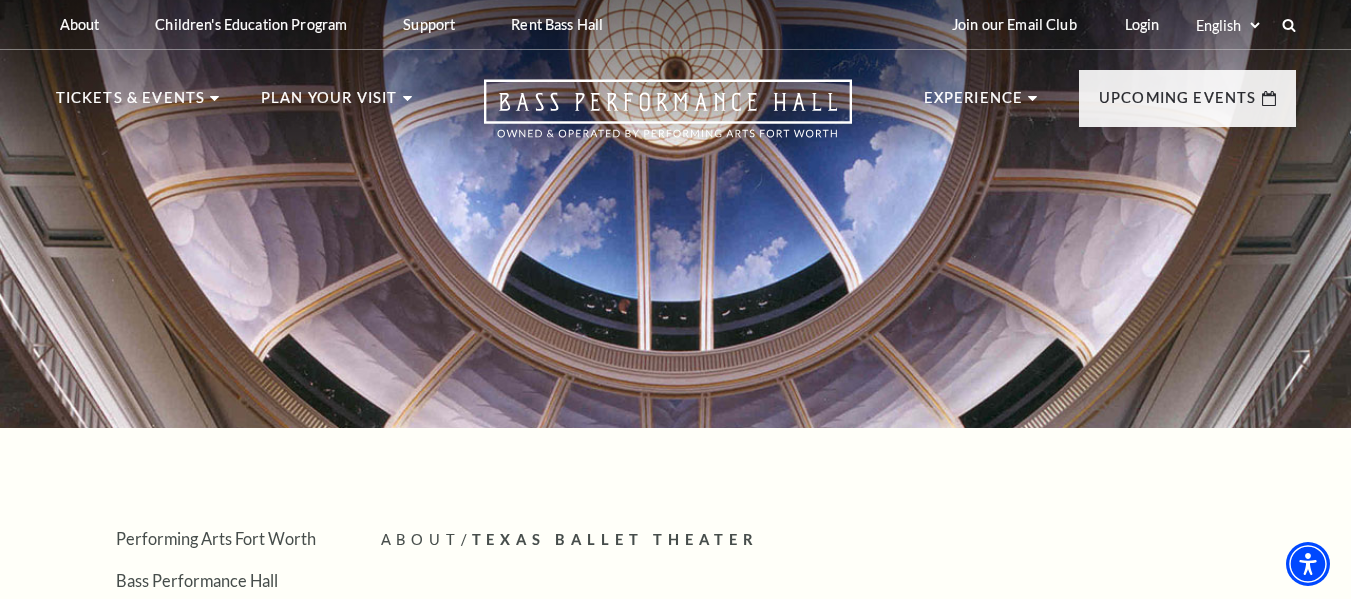 scroll, scrollTop: 0, scrollLeft: 0, axis: both 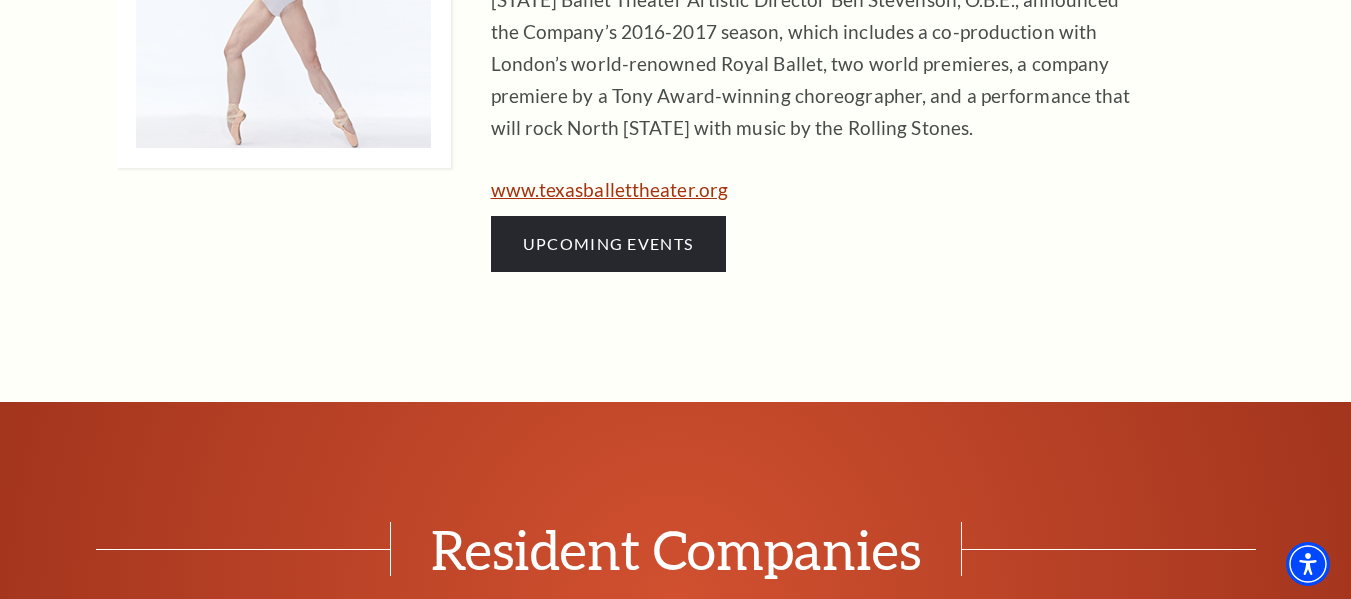 click on "www.texasballettheater.org" at bounding box center [610, 189] 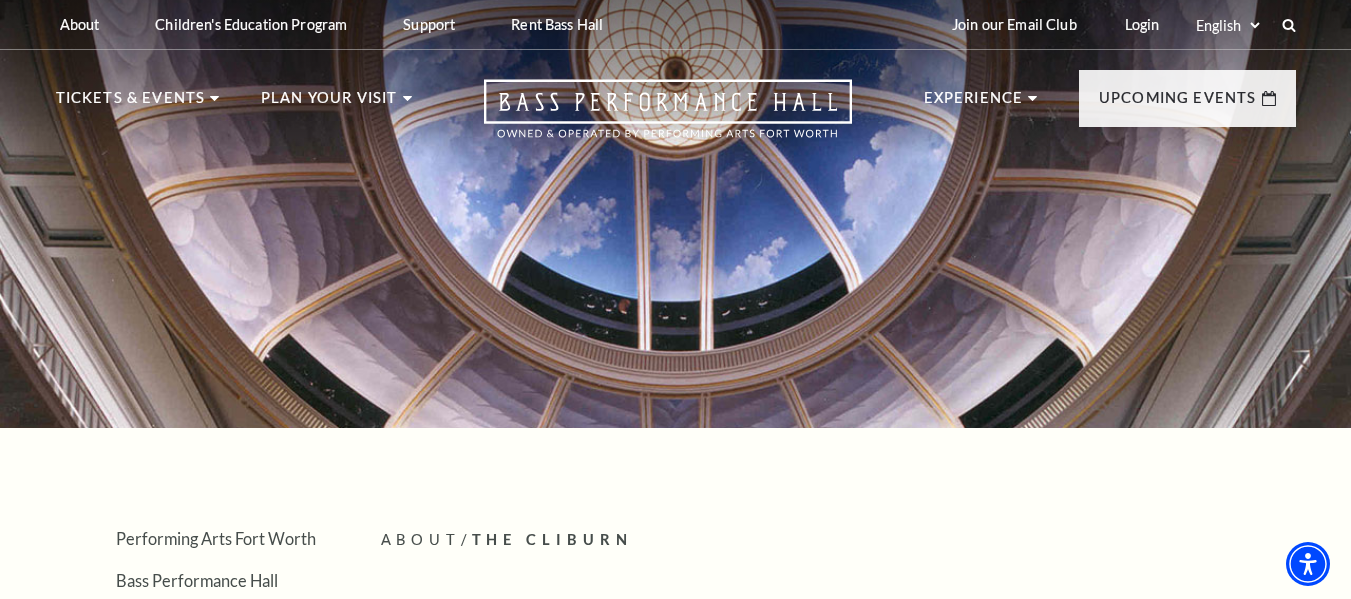 scroll, scrollTop: 0, scrollLeft: 0, axis: both 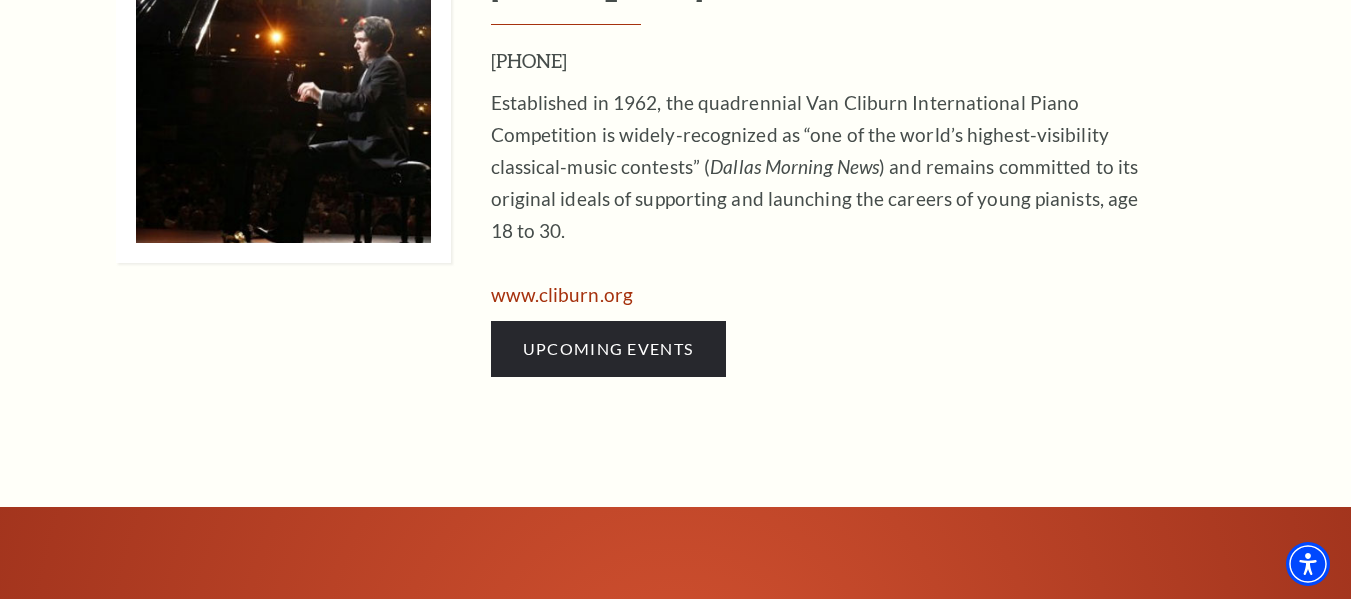 click on "[NUMBER] [STREET], [SUITE] [NUMBER], [CITY], [STATE] [POSTAL_CODE]
[PHONE]
Established in 1962, the quadrennial Van Cliburn International Piano Competition is widely-recognized as “one of the world’s highest-visibility classical-music contests” ( Dallas Morning News ) and remains committed to its original ideals of supporting and launching the careers of young pianists, age 18 to 30.  www.cliburn.org
Upcoming Events" at bounding box center (893, 152) 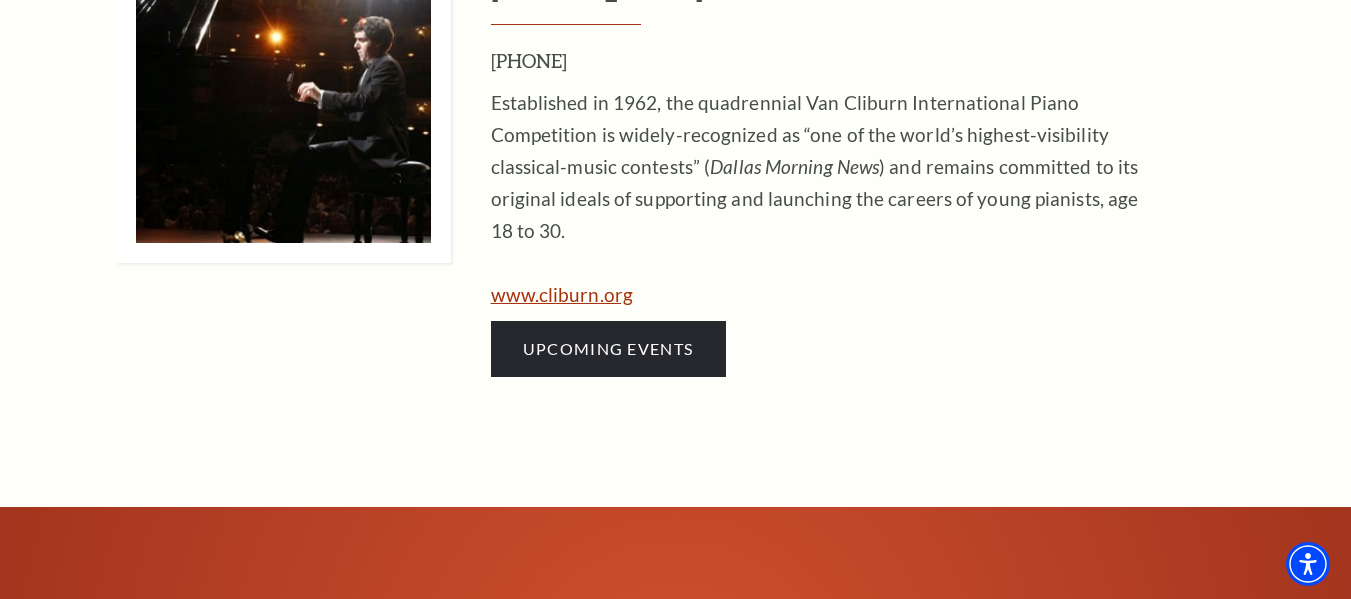 click on "www.cliburn.org" at bounding box center [562, 294] 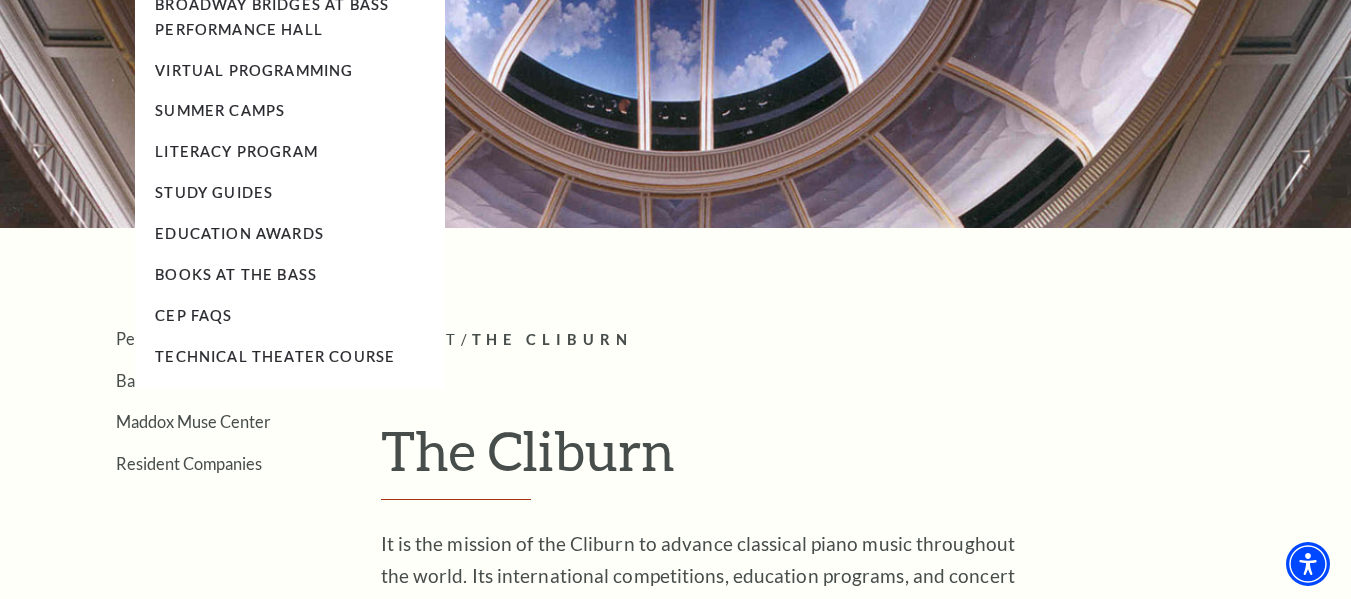 scroll, scrollTop: 0, scrollLeft: 0, axis: both 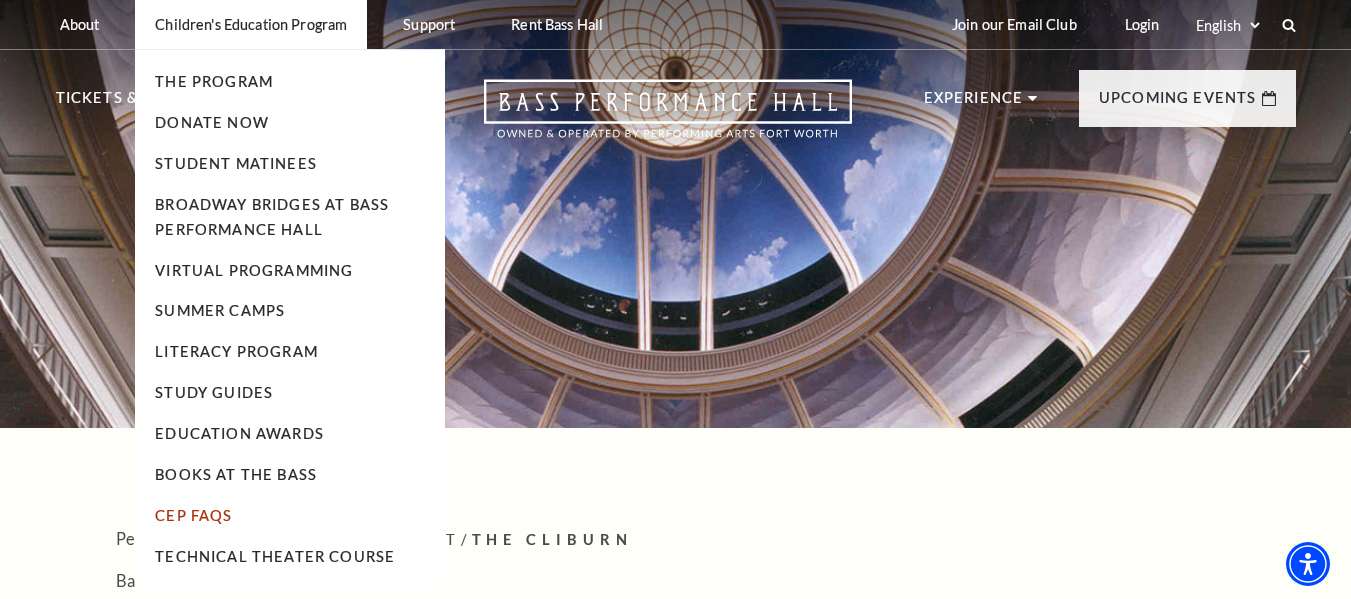 click on "CEP Faqs" at bounding box center [193, 515] 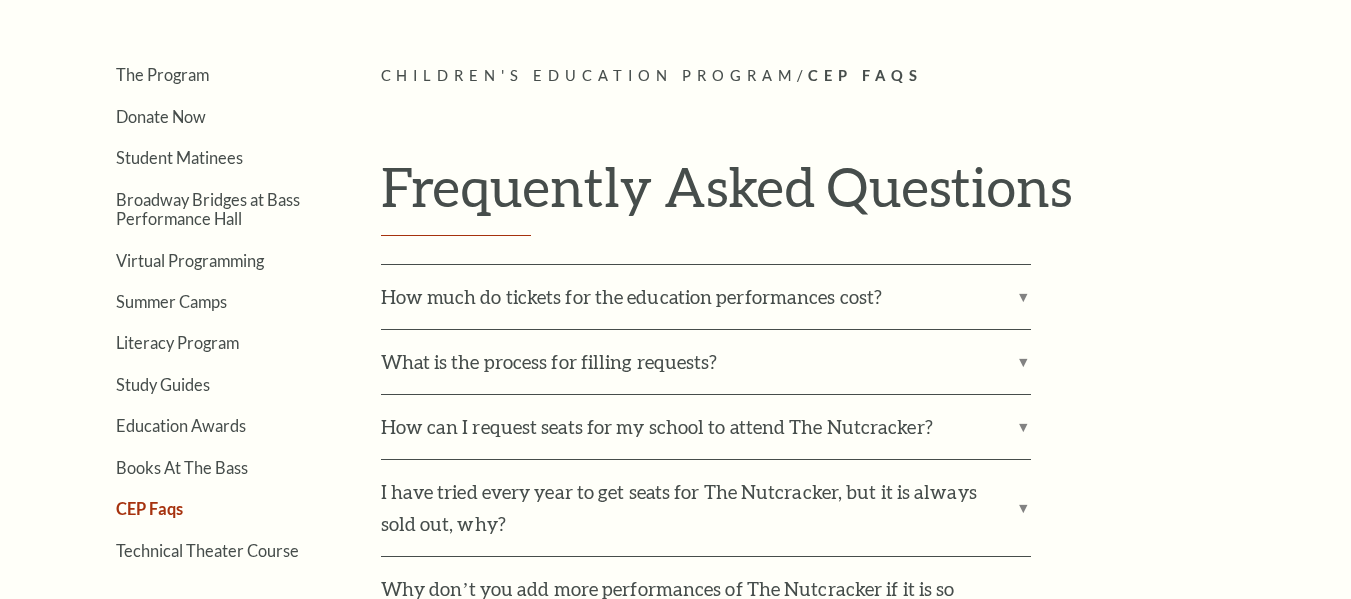 scroll, scrollTop: 464, scrollLeft: 0, axis: vertical 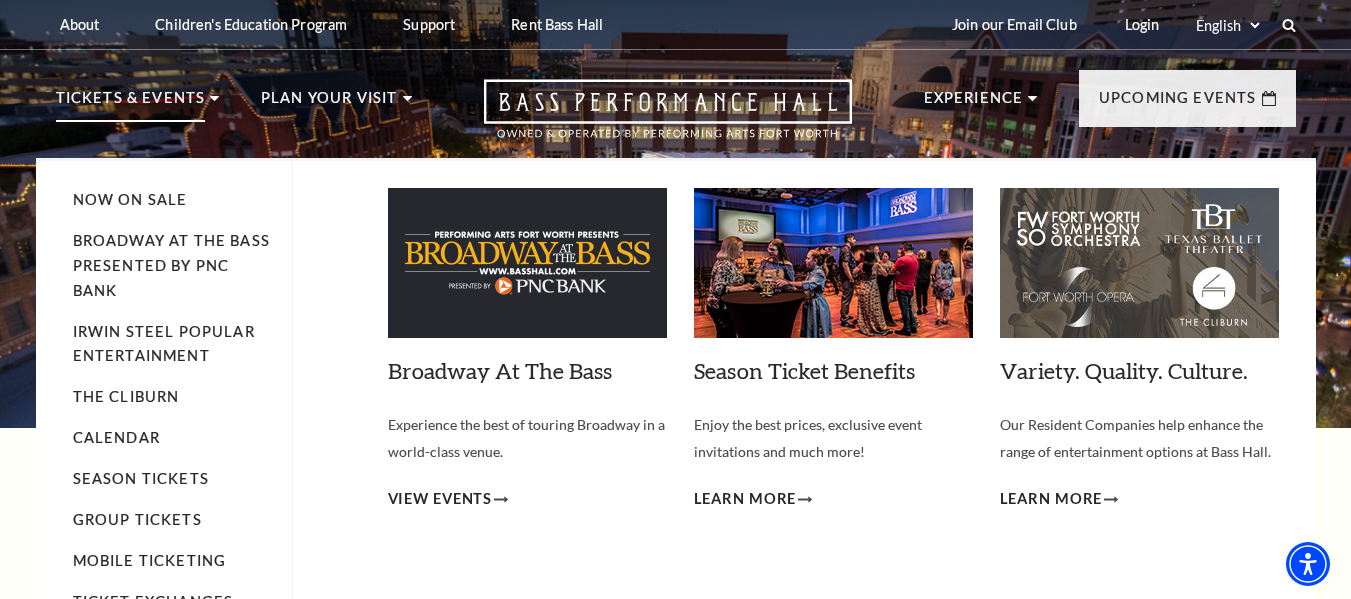 click on "Tickets & Events" at bounding box center (131, 104) 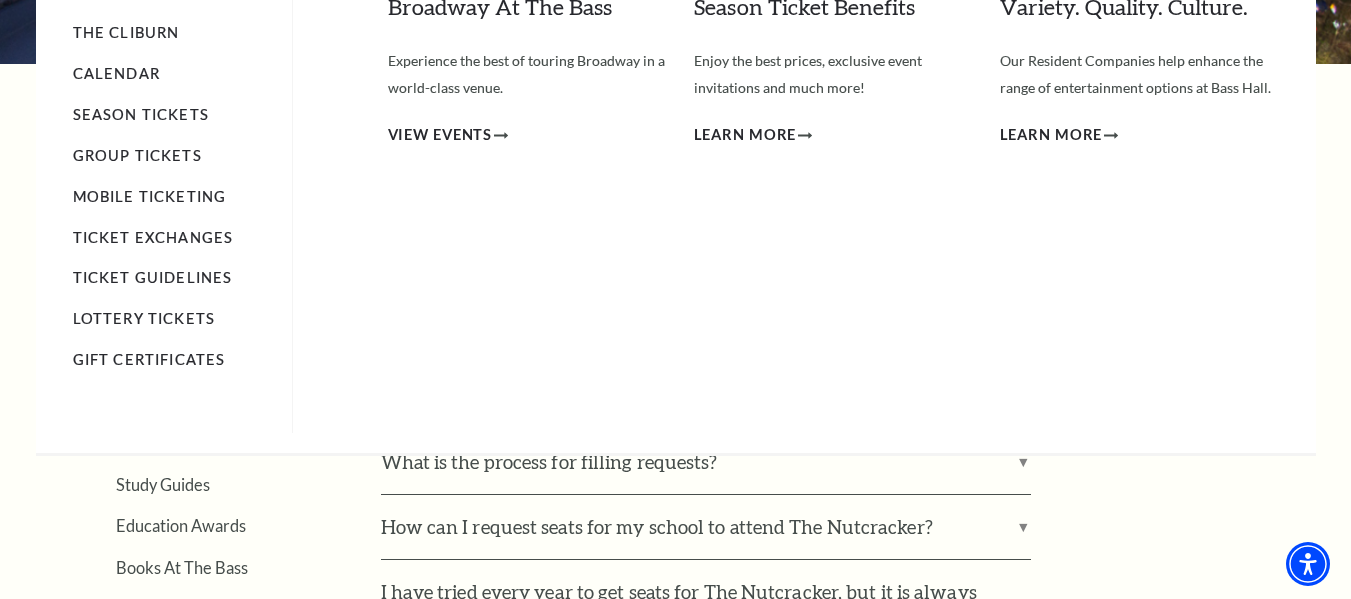 scroll, scrollTop: 0, scrollLeft: 0, axis: both 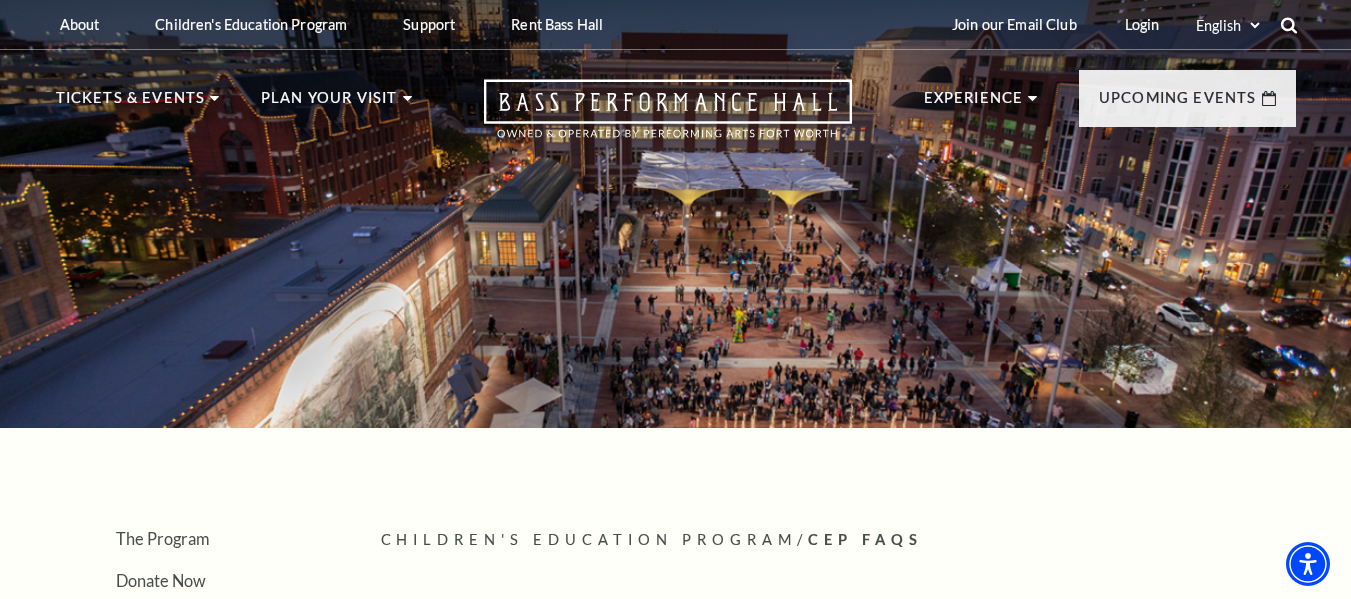 click 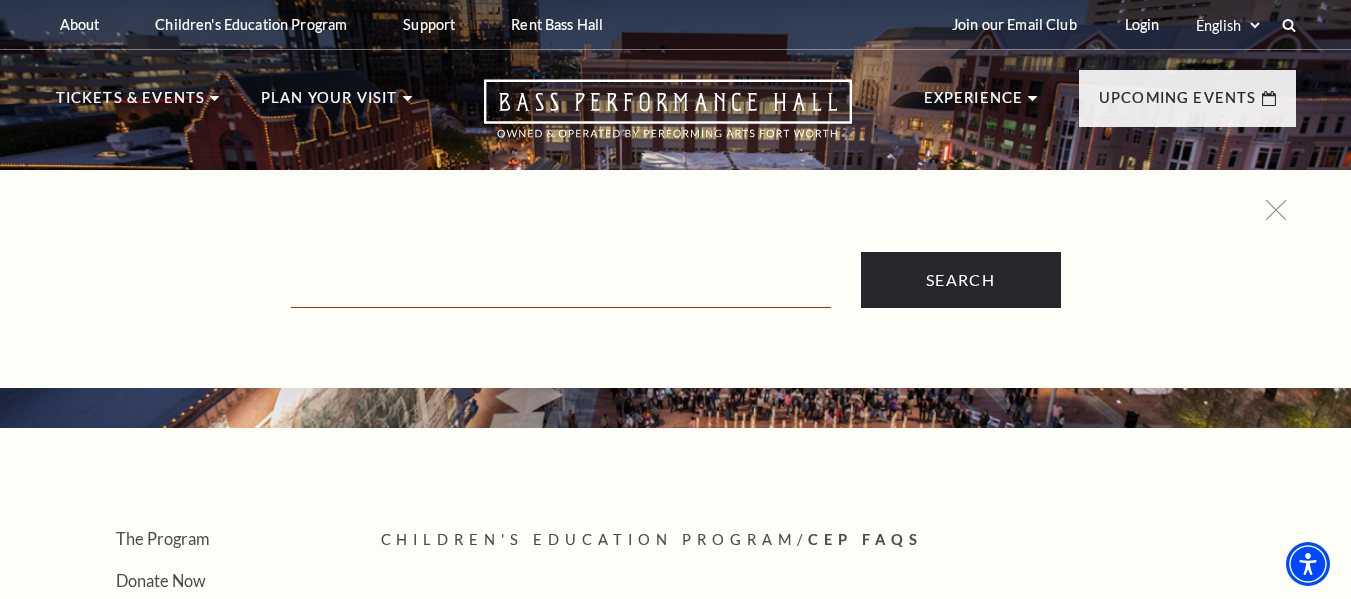 click at bounding box center [561, 287] 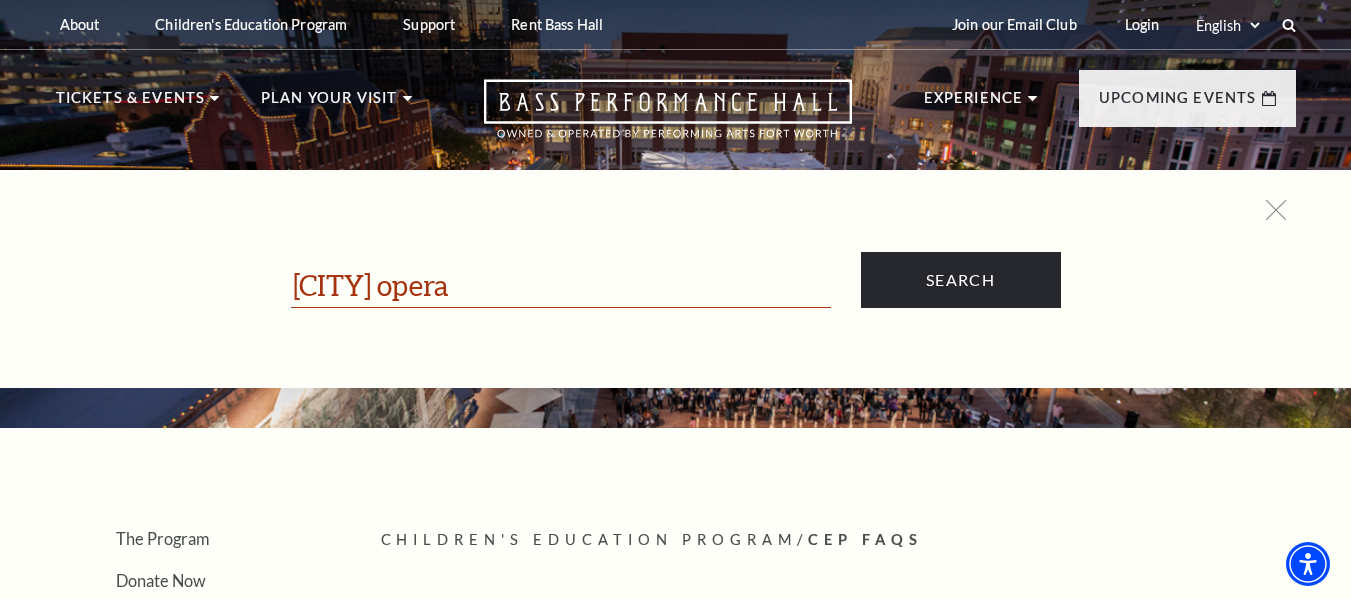 type on "[CITY] opera" 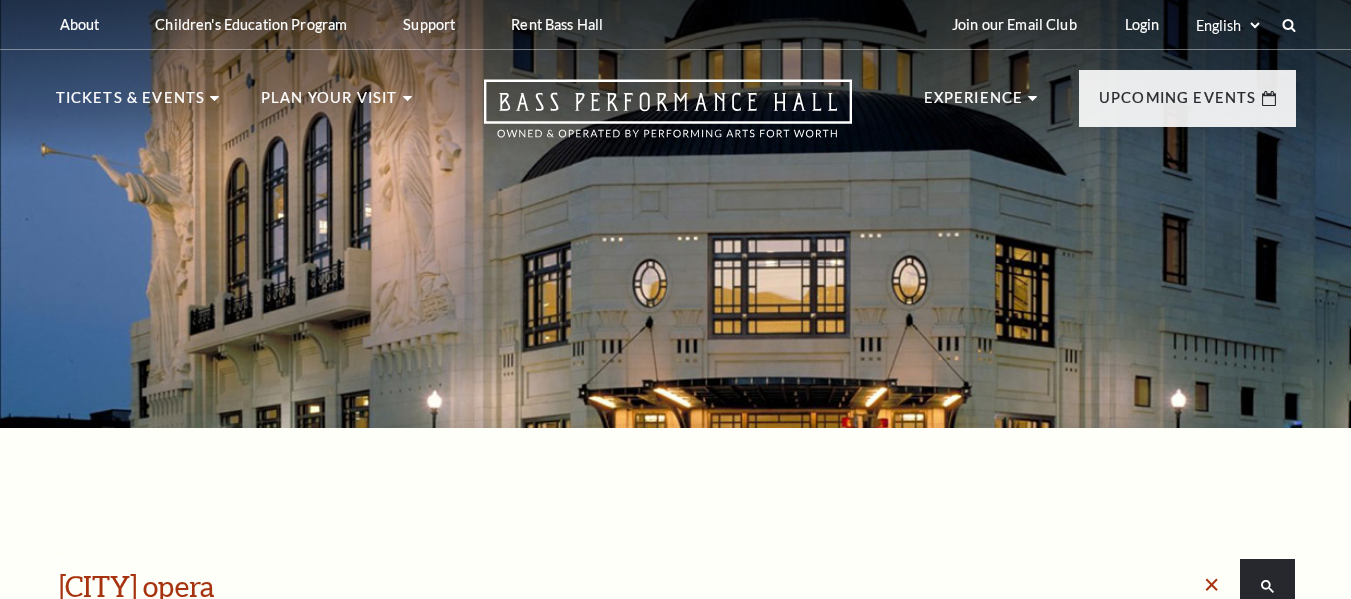 scroll, scrollTop: 0, scrollLeft: 0, axis: both 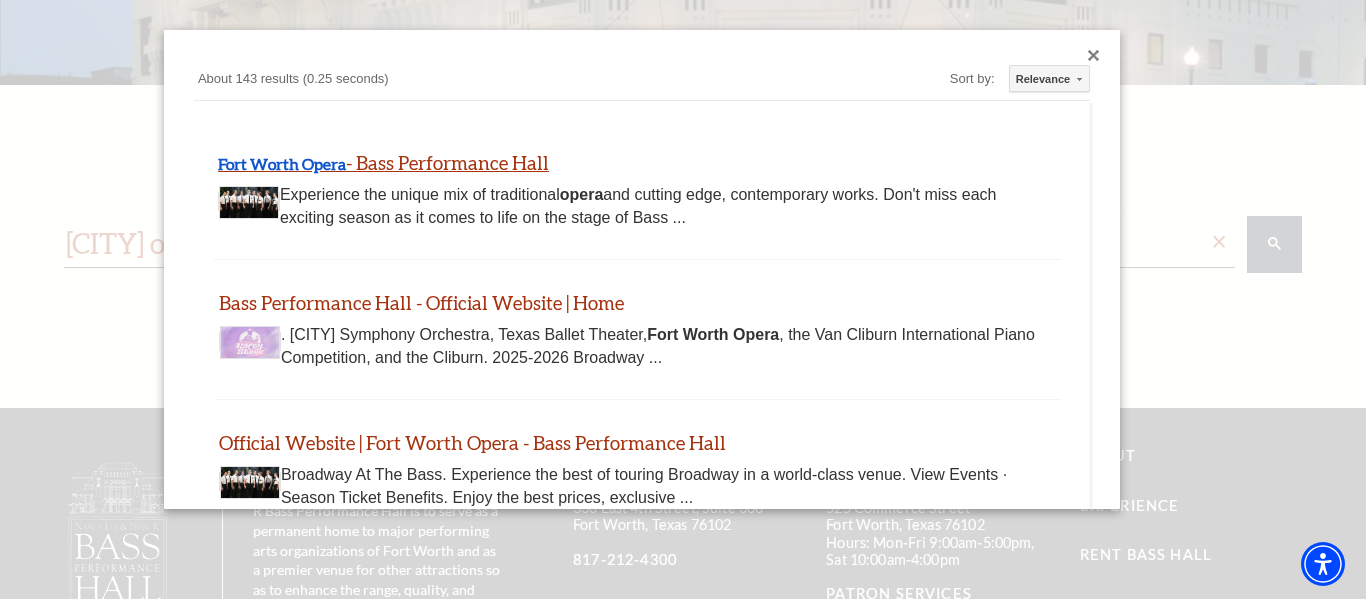 click on "Fort Worth Opera" at bounding box center [282, 163] 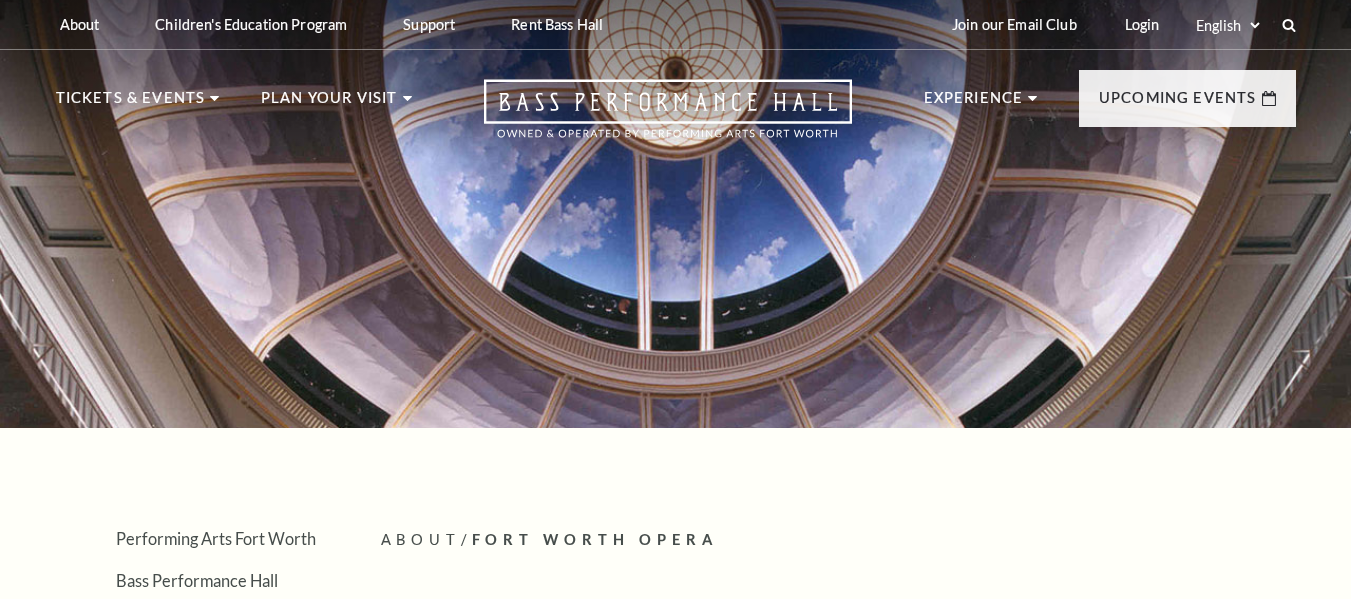 scroll, scrollTop: 0, scrollLeft: 0, axis: both 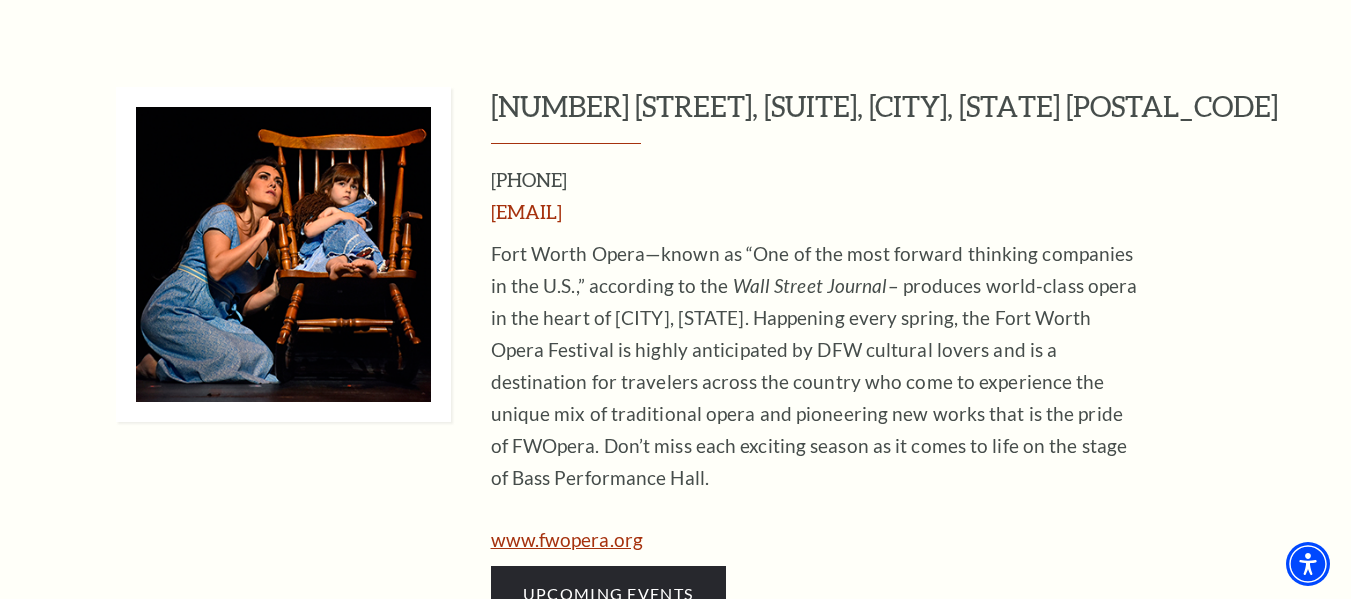 click on "www.fwopera.org" at bounding box center [567, 539] 